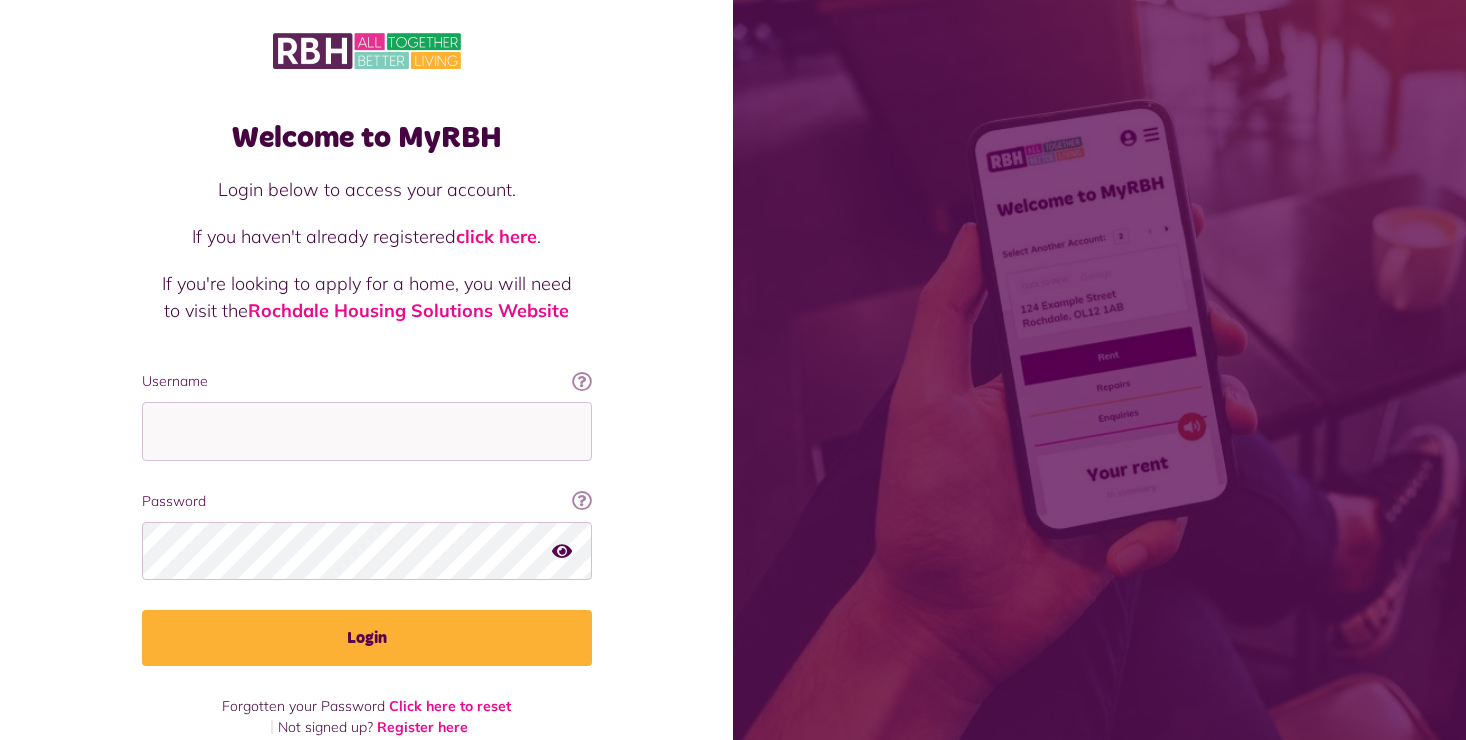 scroll, scrollTop: 0, scrollLeft: 0, axis: both 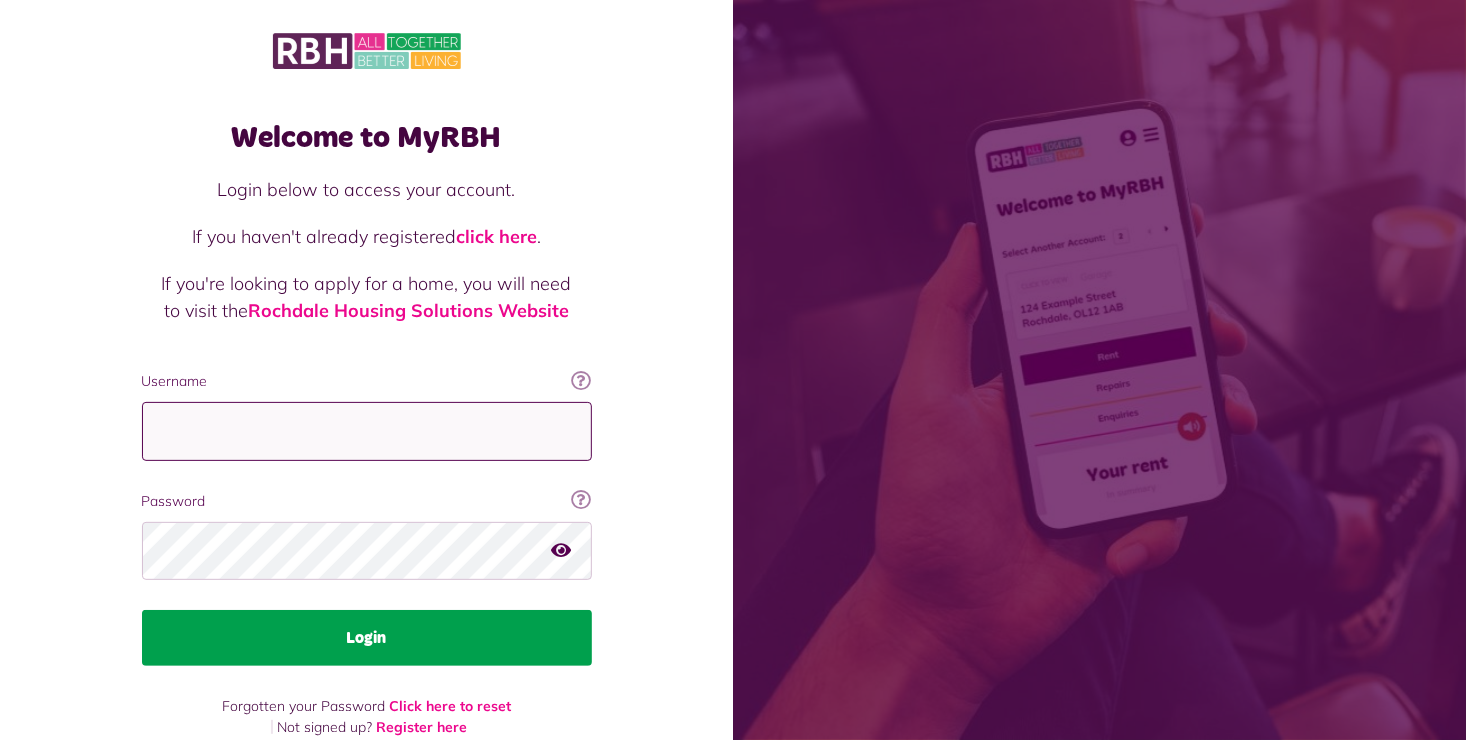 type on "**********" 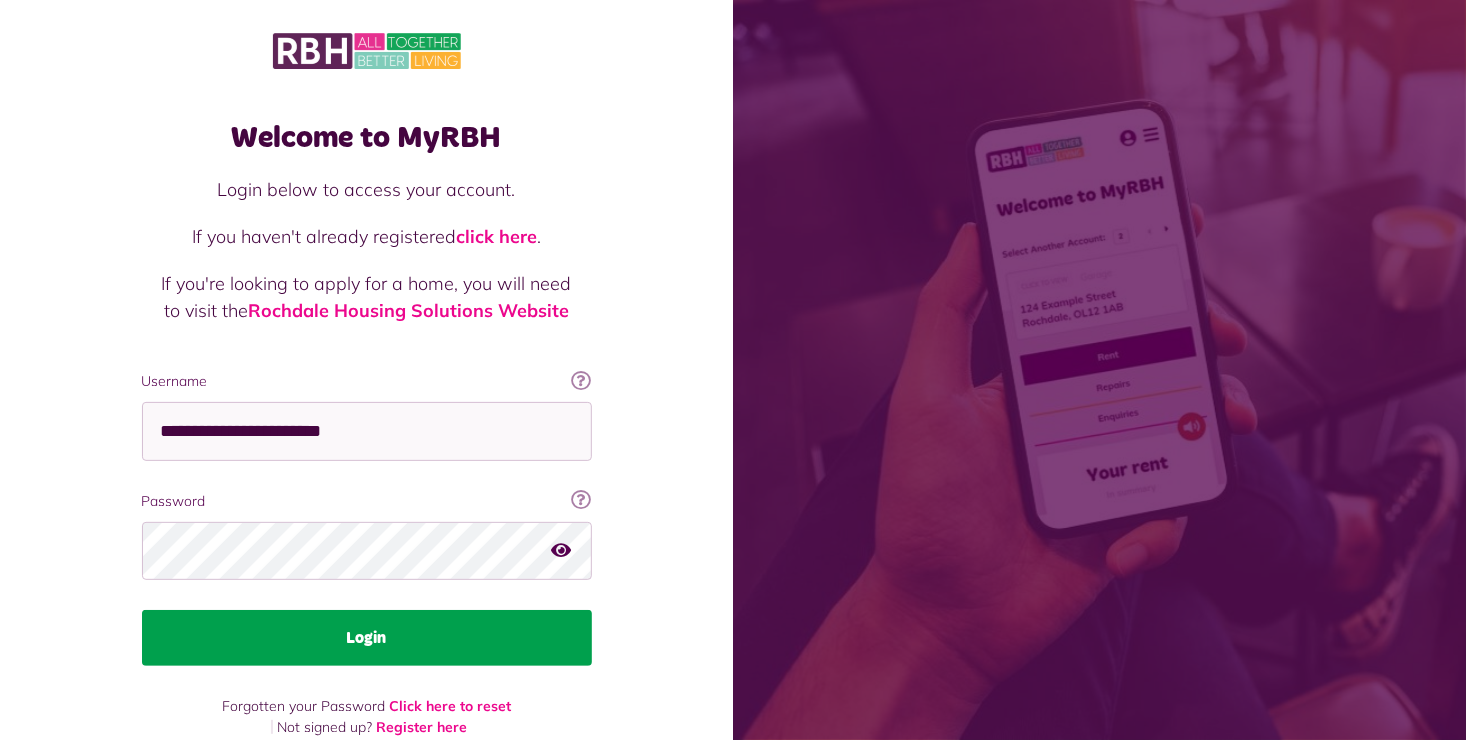 click on "Login" at bounding box center [367, 638] 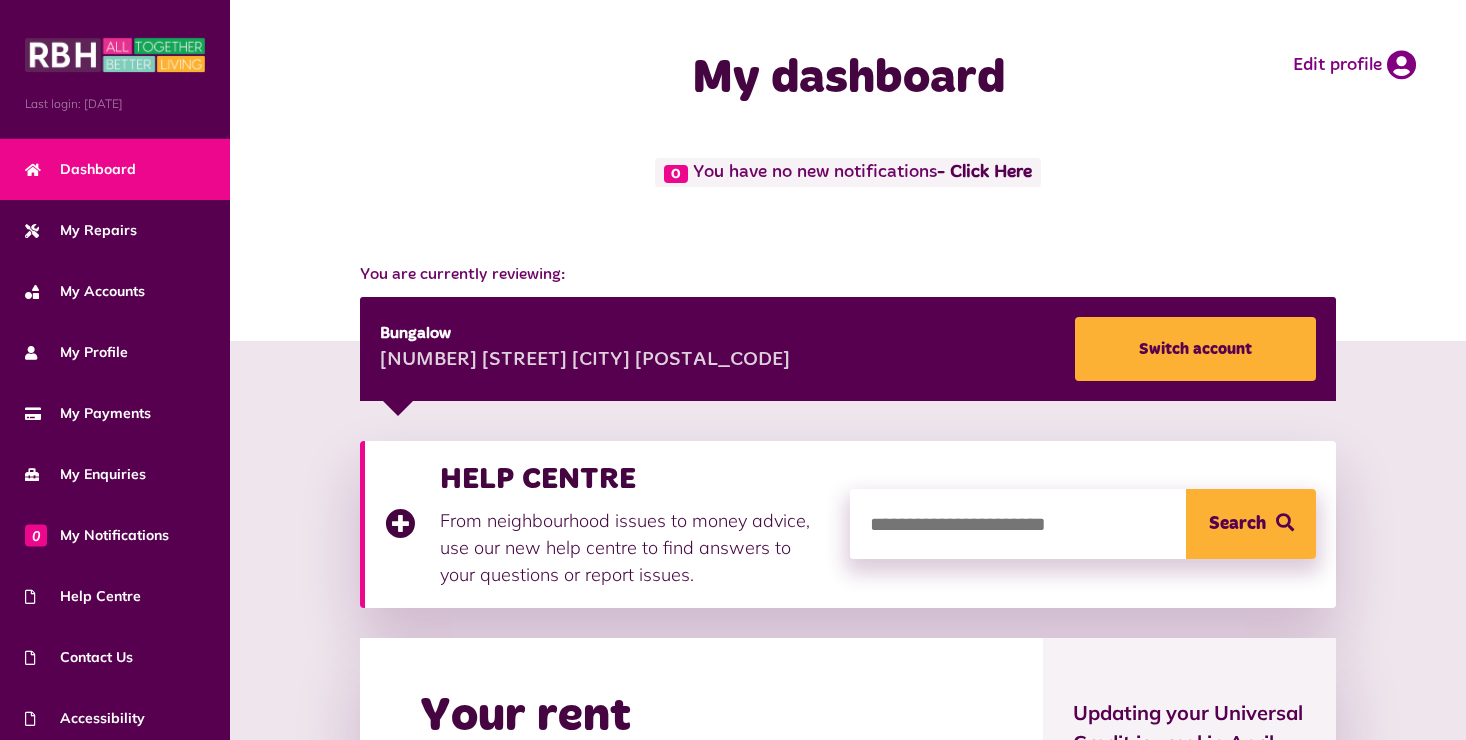 scroll, scrollTop: 0, scrollLeft: 0, axis: both 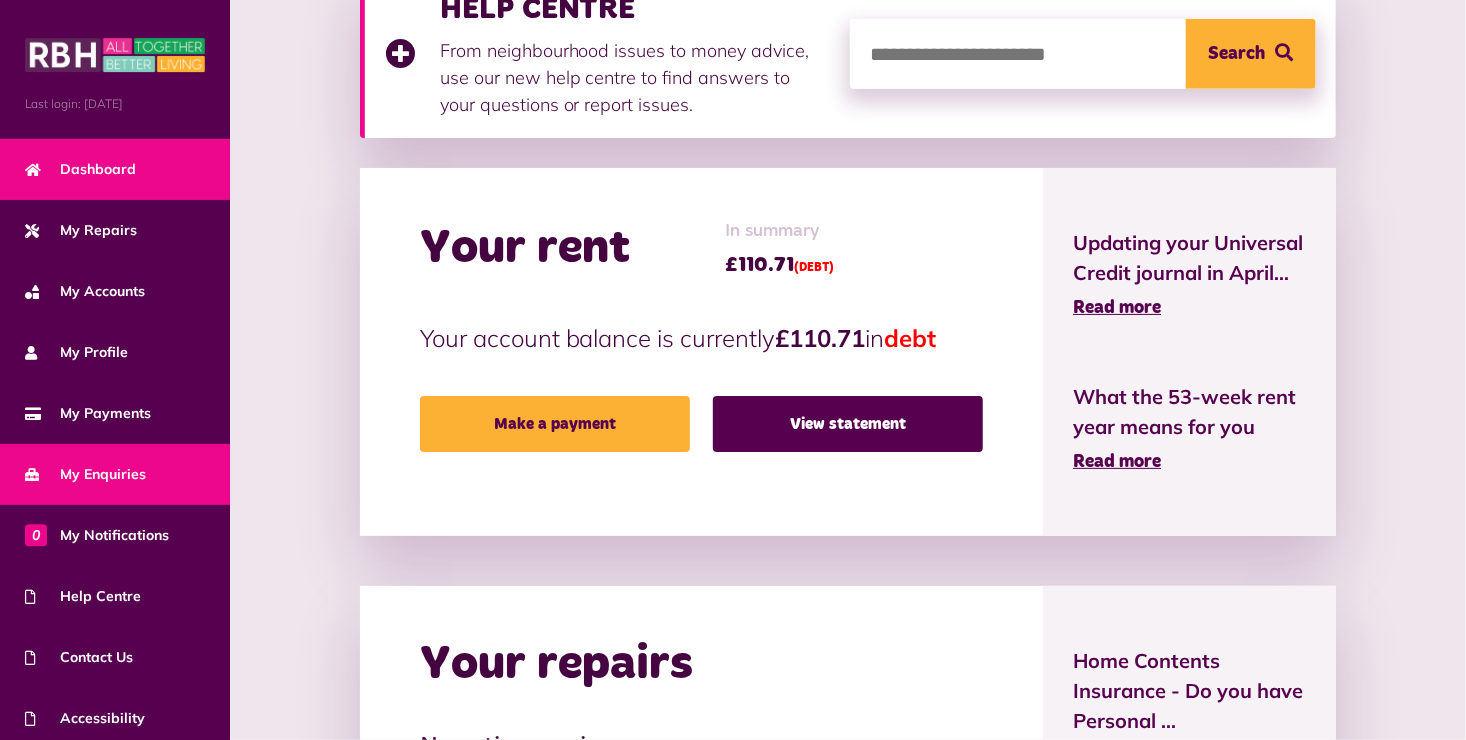click on "My Enquiries" at bounding box center [115, 474] 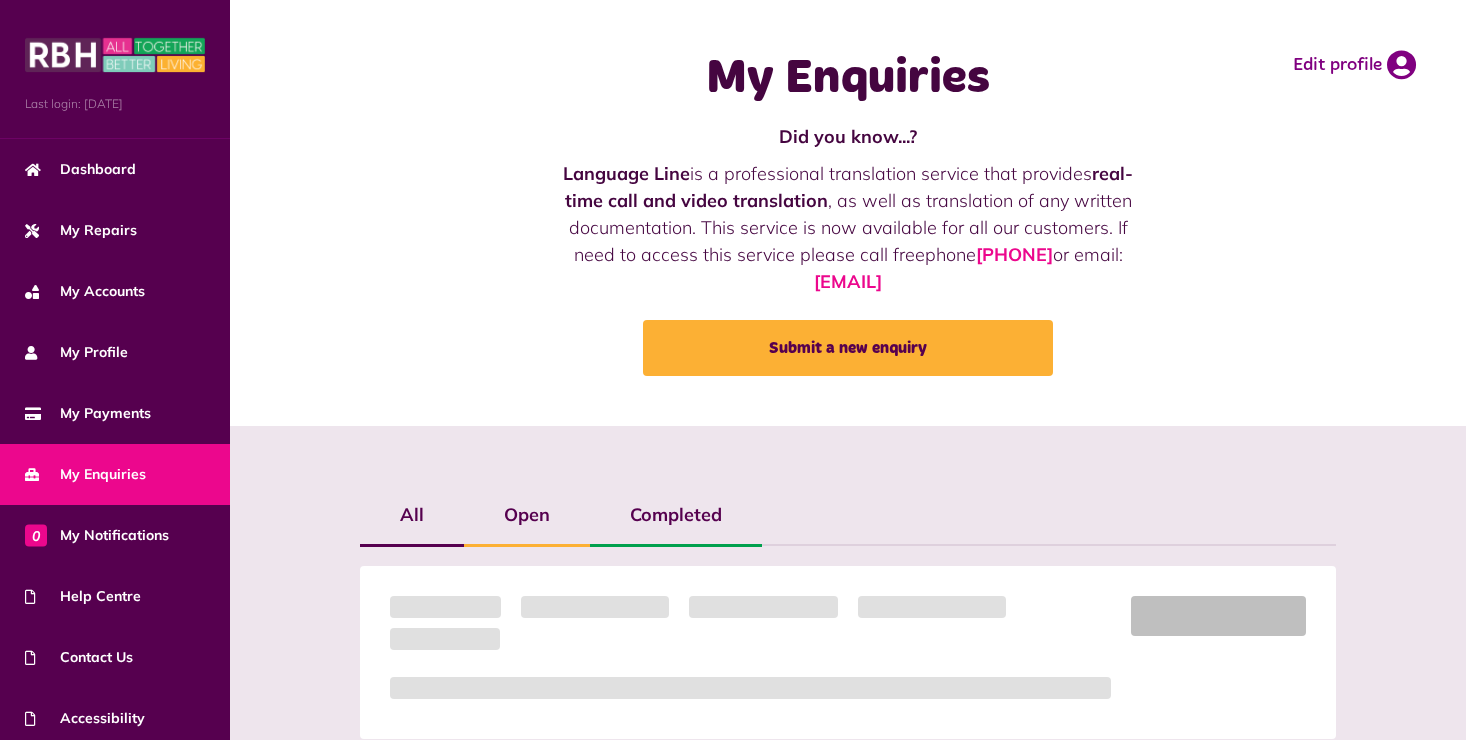 scroll, scrollTop: 0, scrollLeft: 0, axis: both 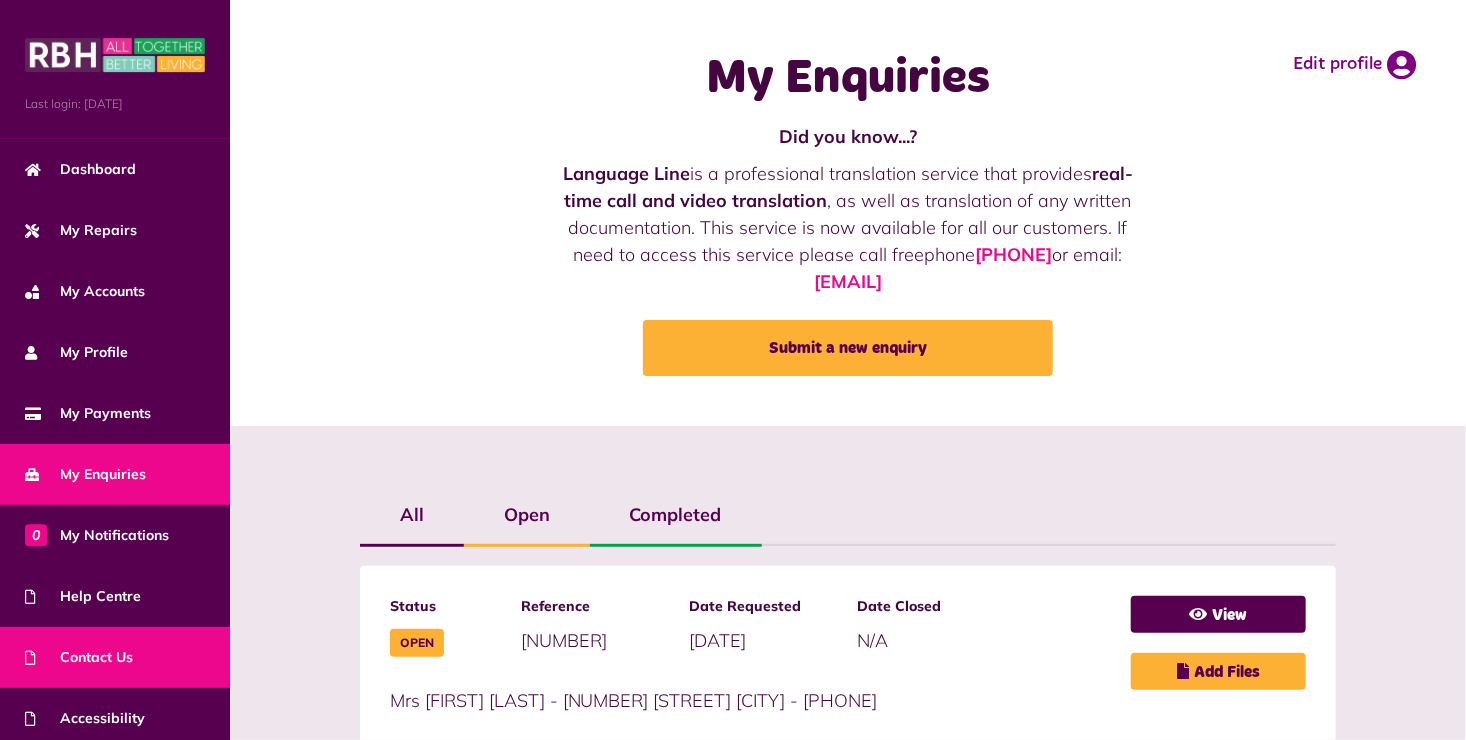click on "Contact Us" at bounding box center (79, 657) 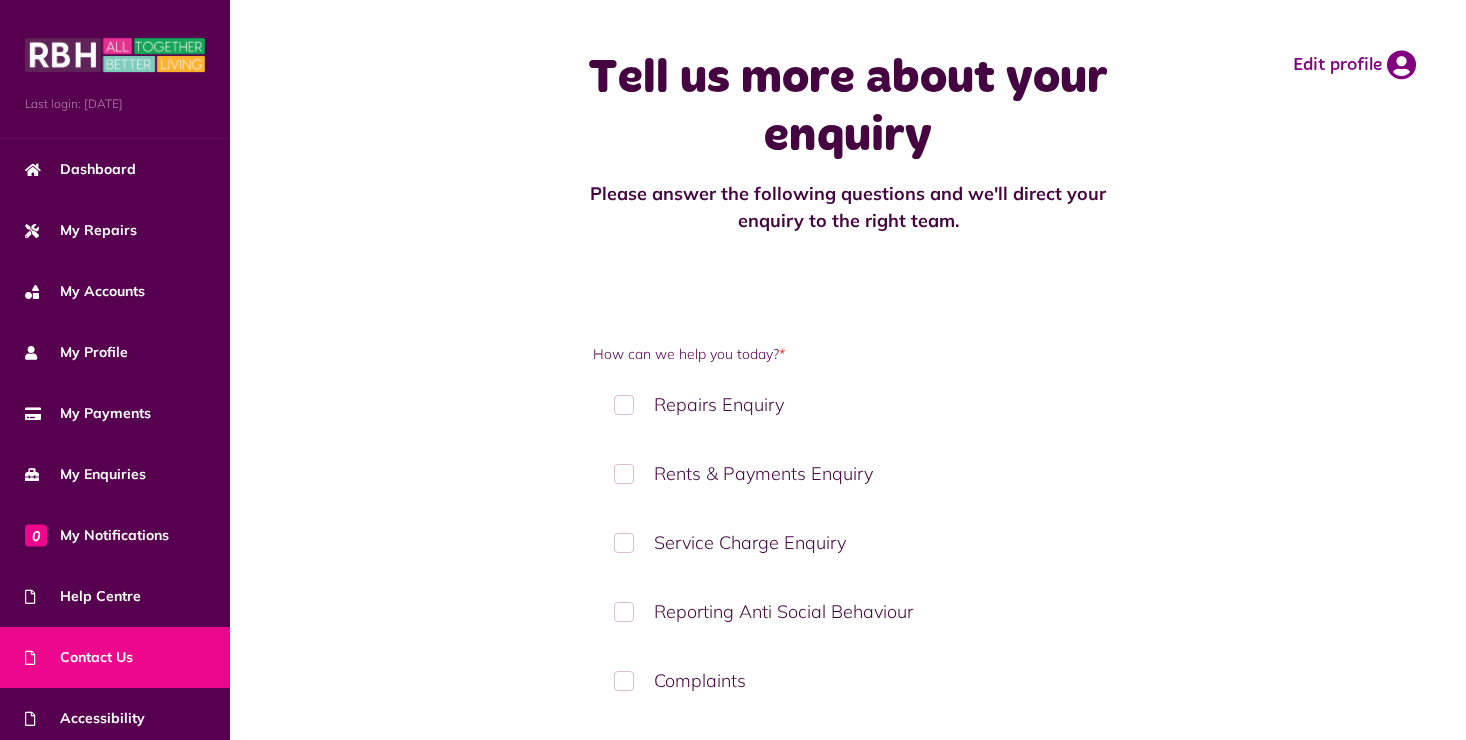 scroll, scrollTop: 0, scrollLeft: 0, axis: both 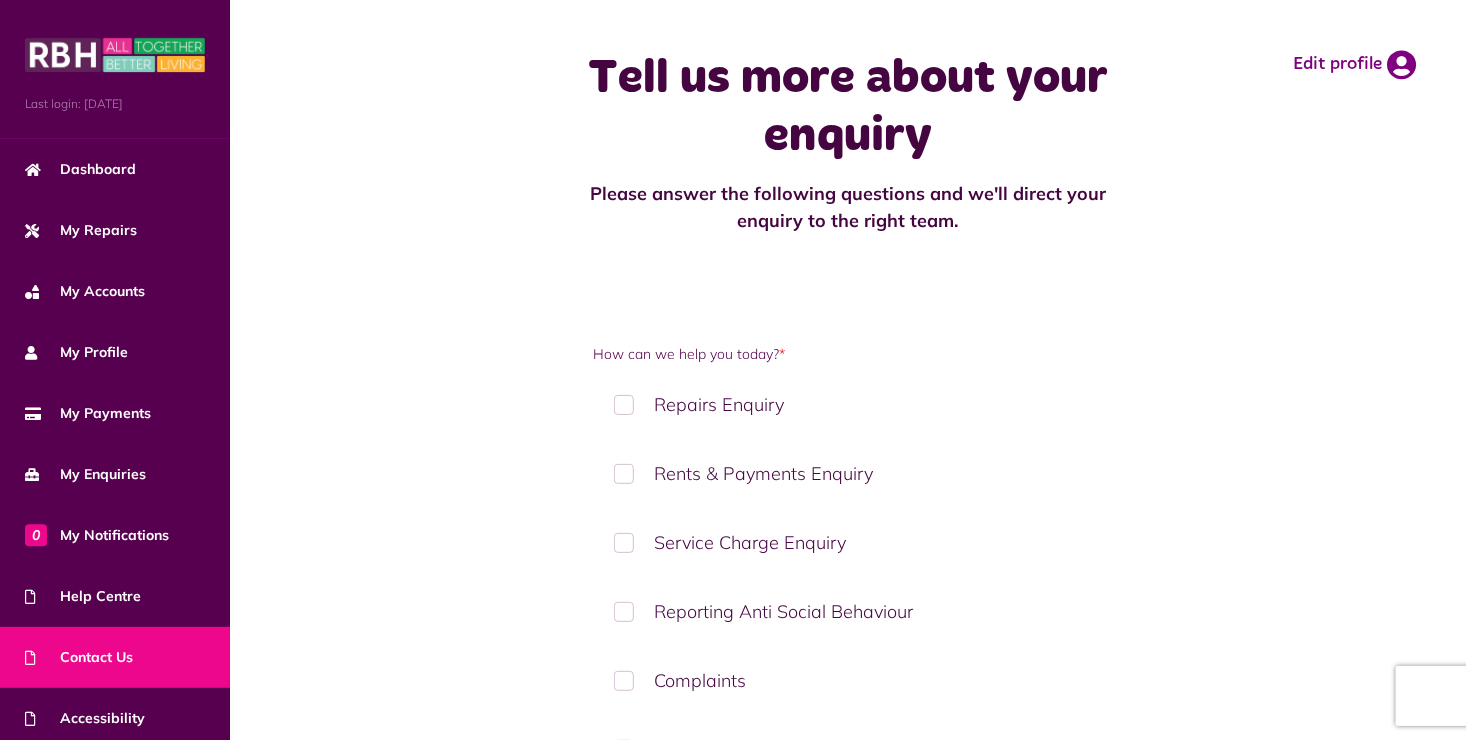 click on "Rents & Payments Enquiry" at bounding box center (848, 473) 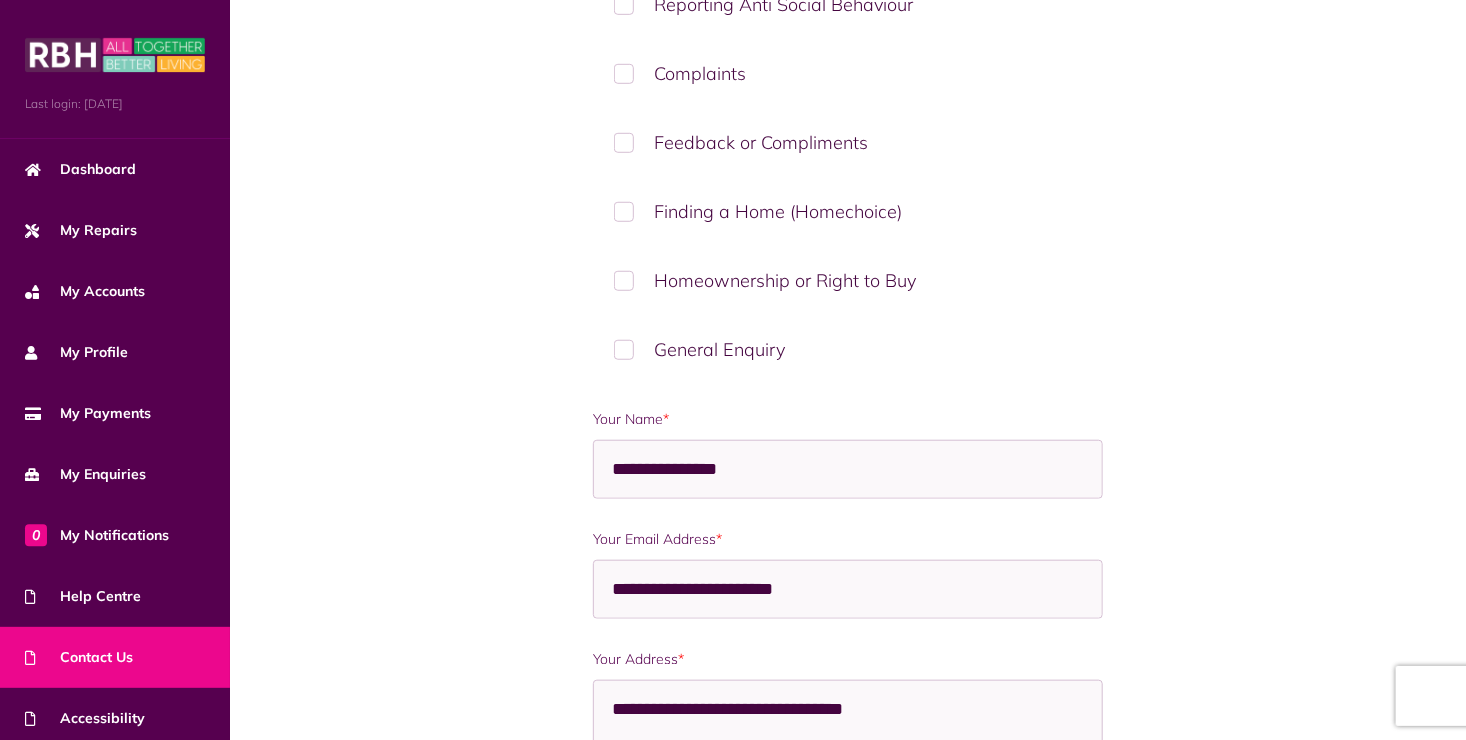 scroll, scrollTop: 610, scrollLeft: 0, axis: vertical 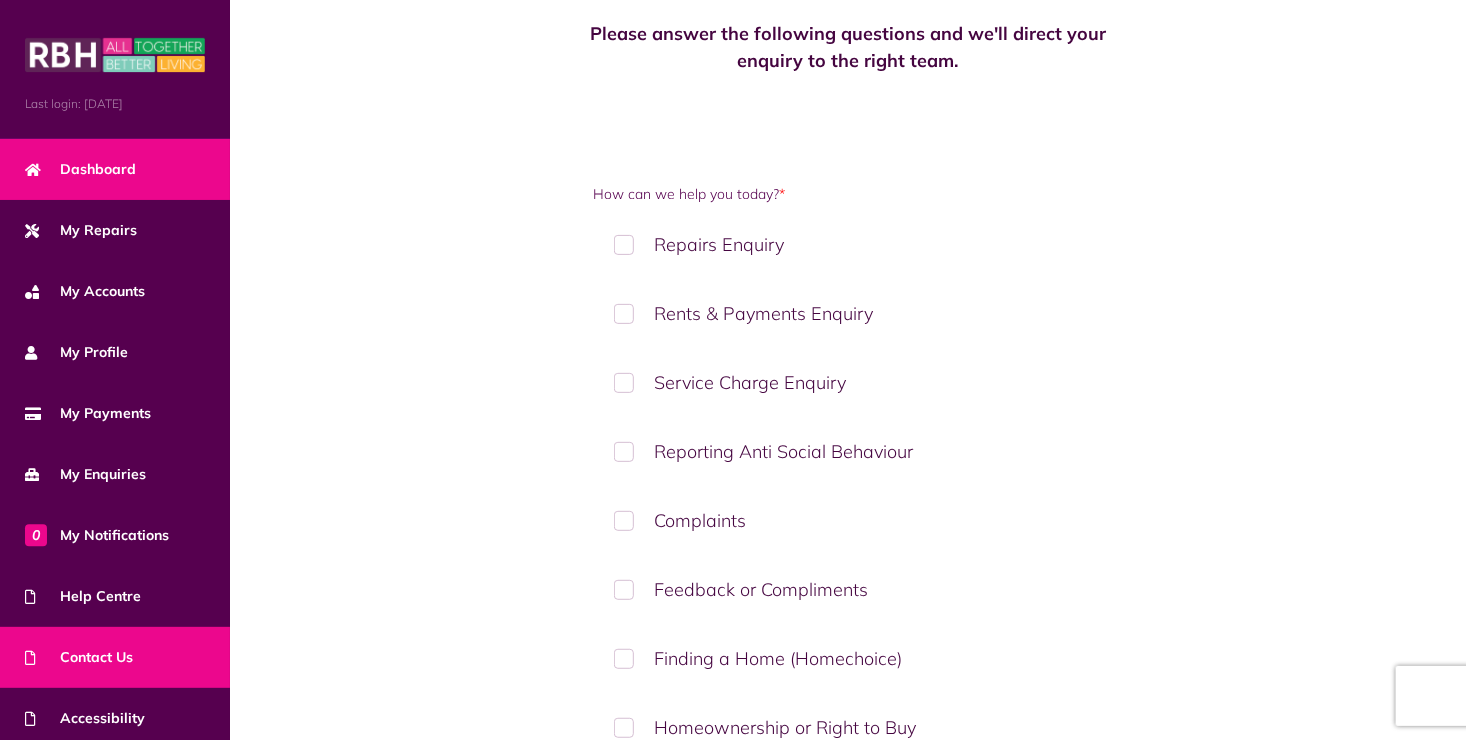 click on "Dashboard" at bounding box center (115, 169) 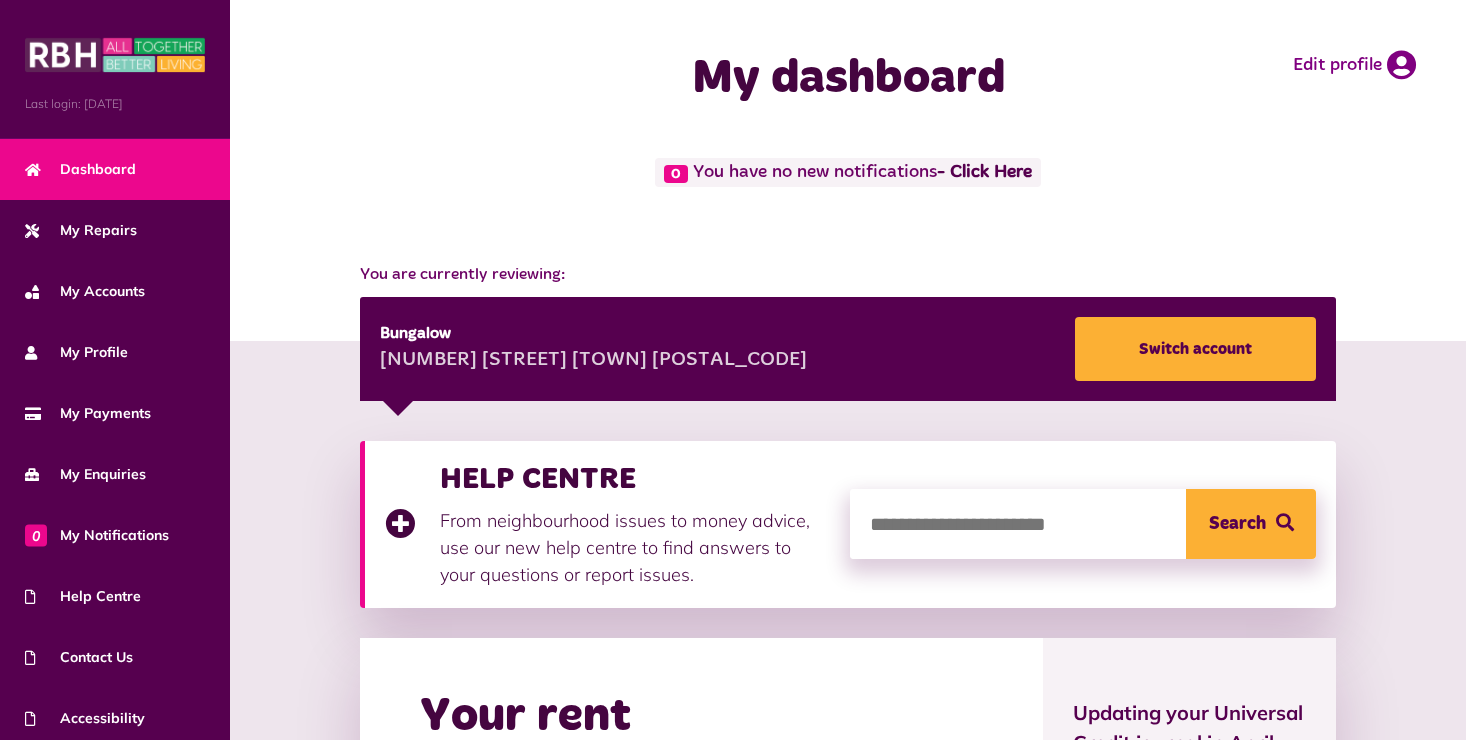 scroll, scrollTop: 0, scrollLeft: 0, axis: both 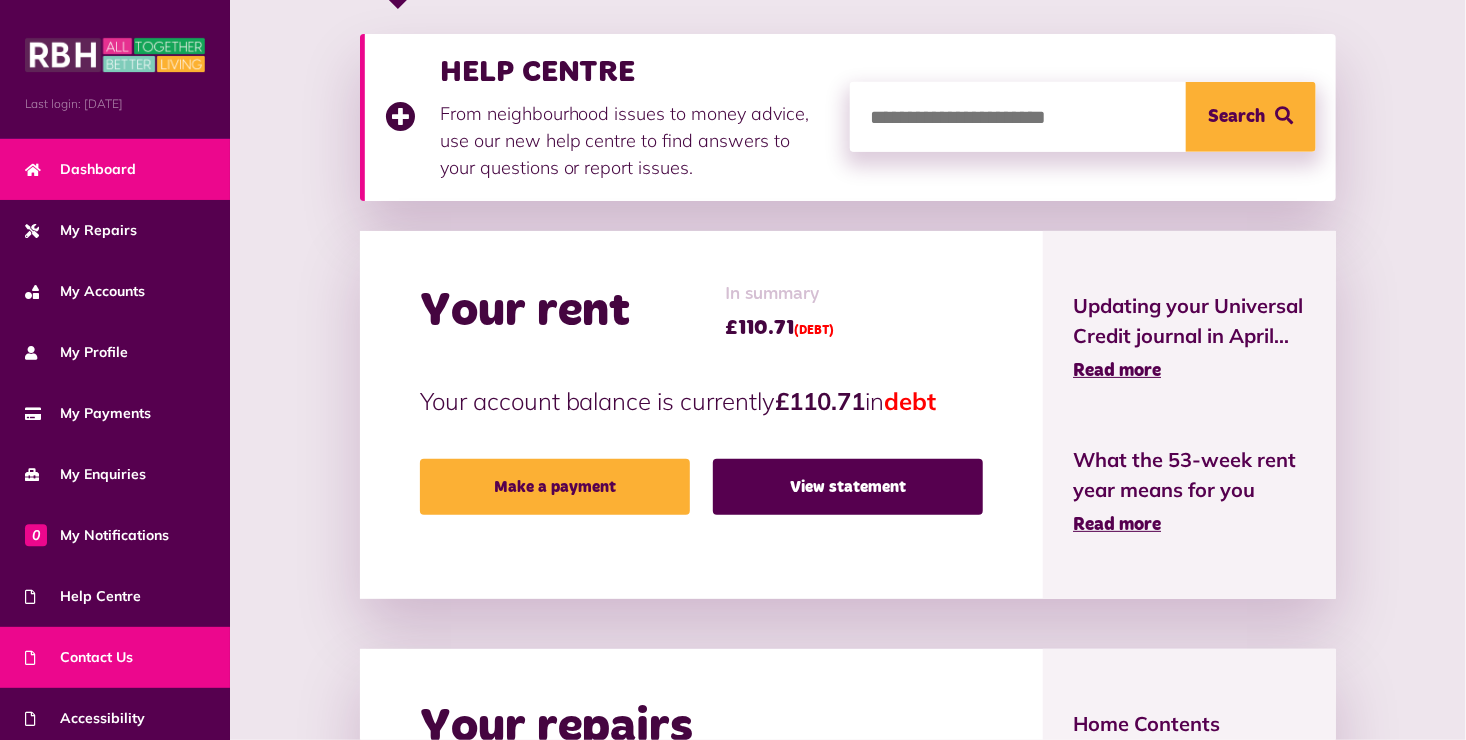 click on "Contact Us" at bounding box center (79, 657) 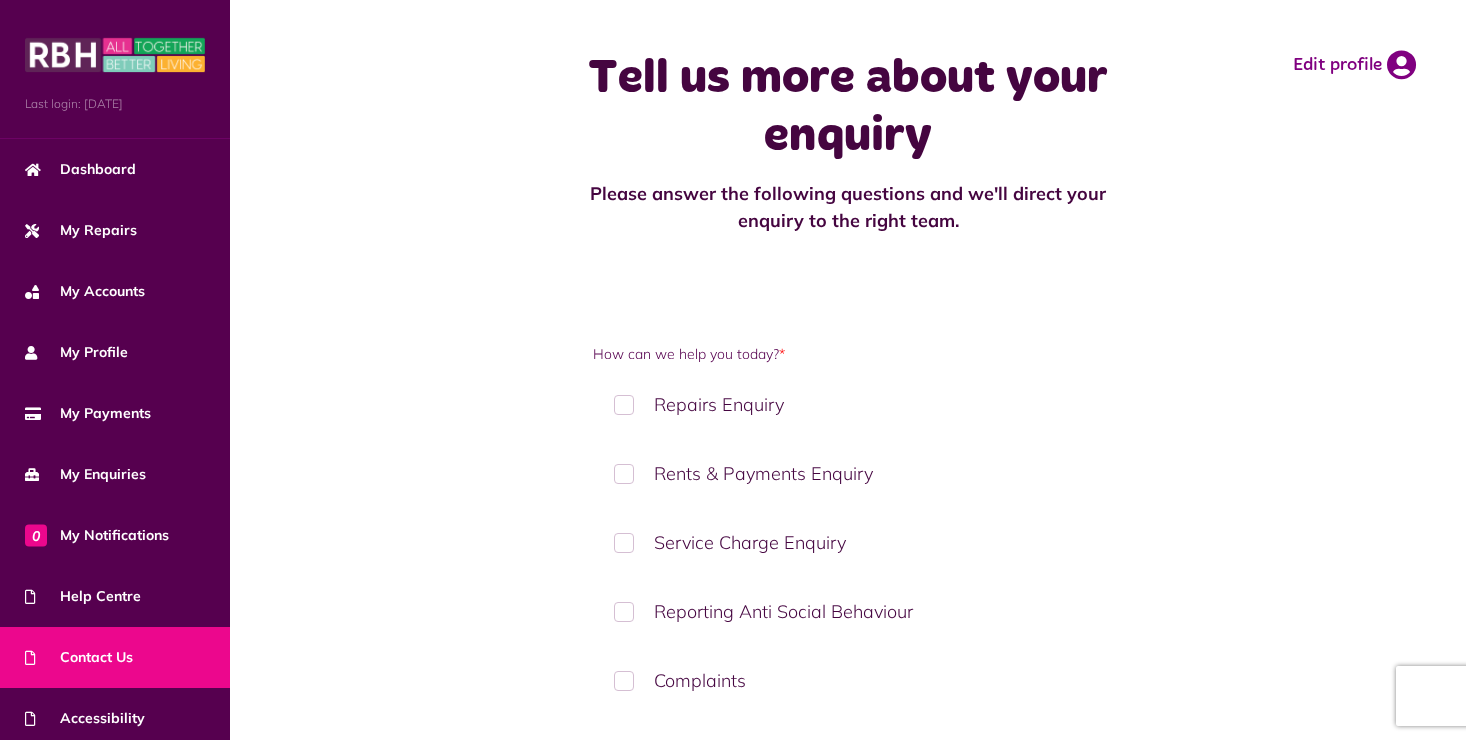 scroll, scrollTop: 0, scrollLeft: 0, axis: both 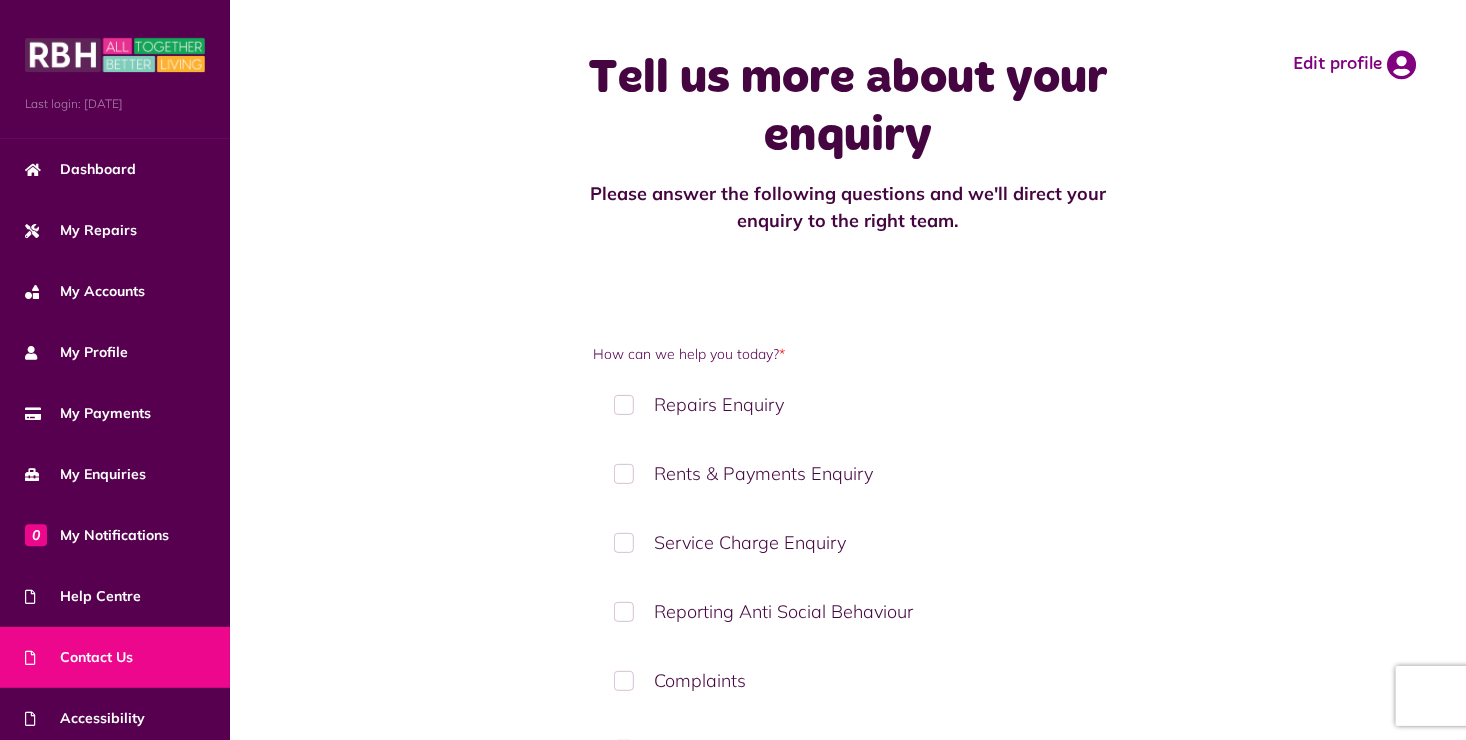 click on "Rents & Payments Enquiry" at bounding box center (848, 473) 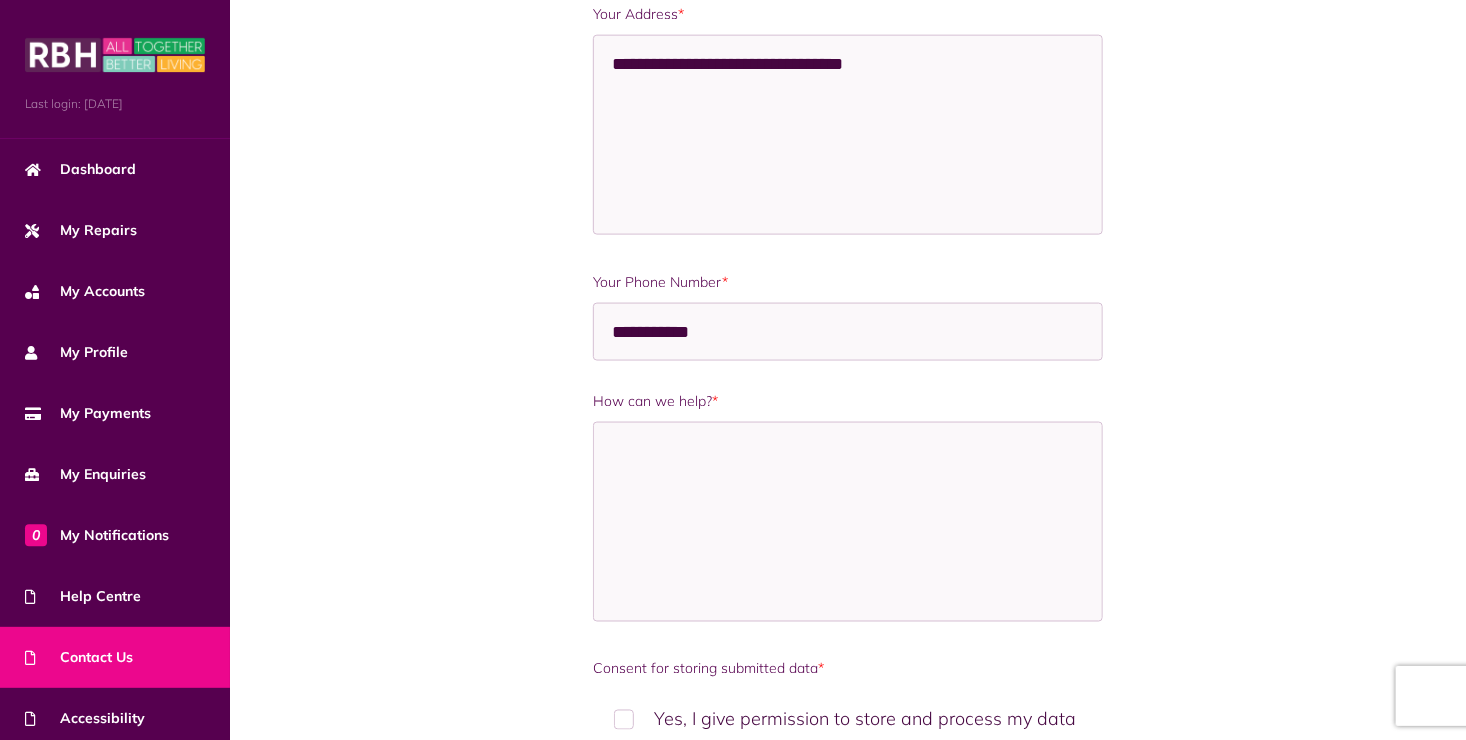 scroll, scrollTop: 1260, scrollLeft: 0, axis: vertical 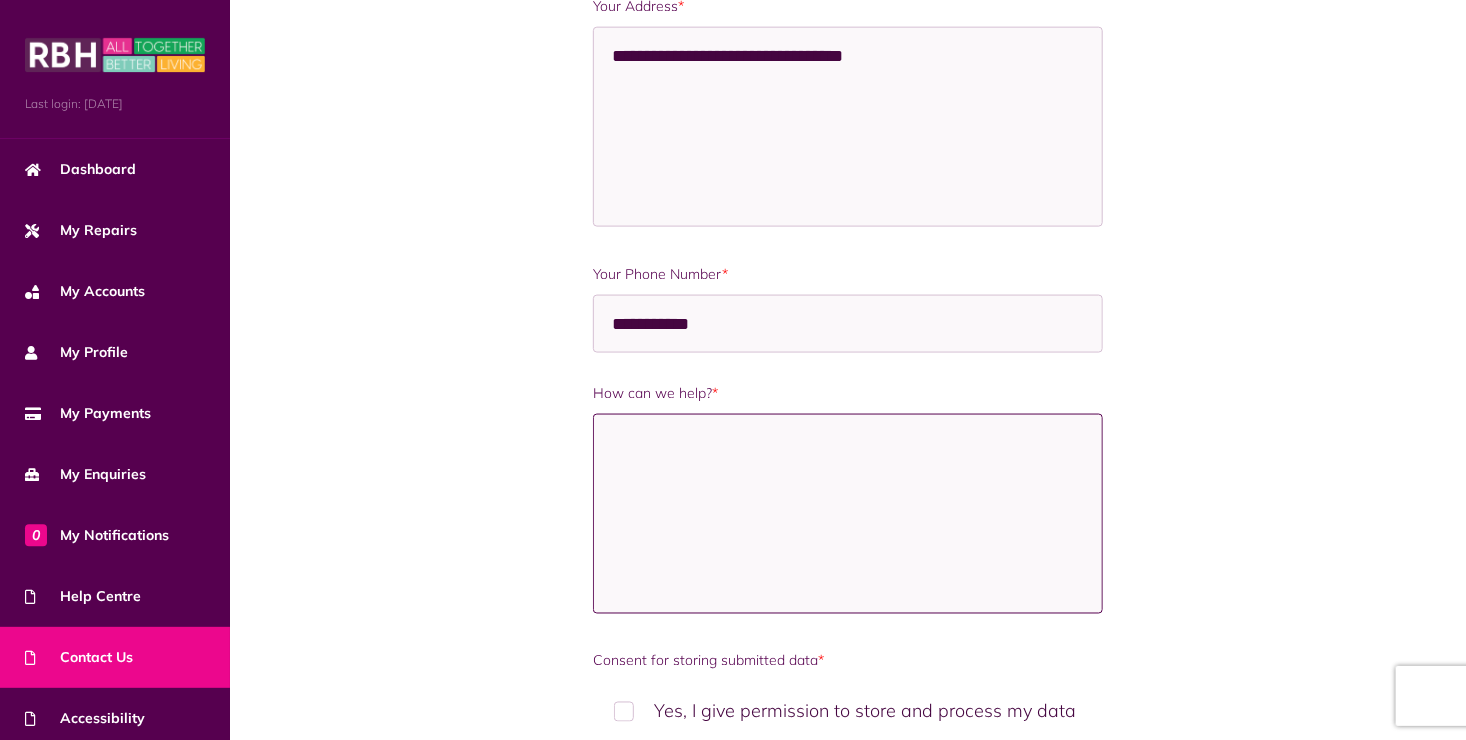 click on "How can we help?                                              *" at bounding box center (848, 514) 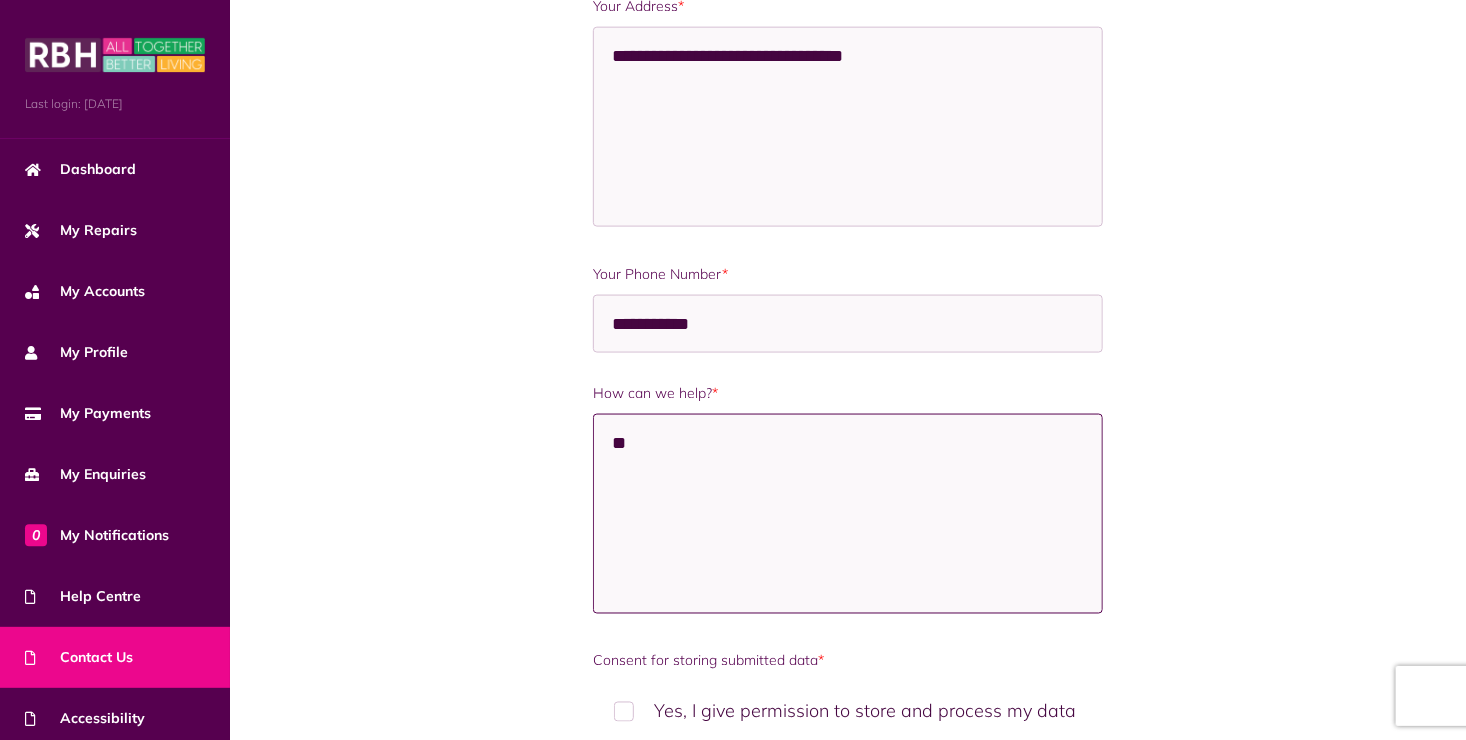 type on "*" 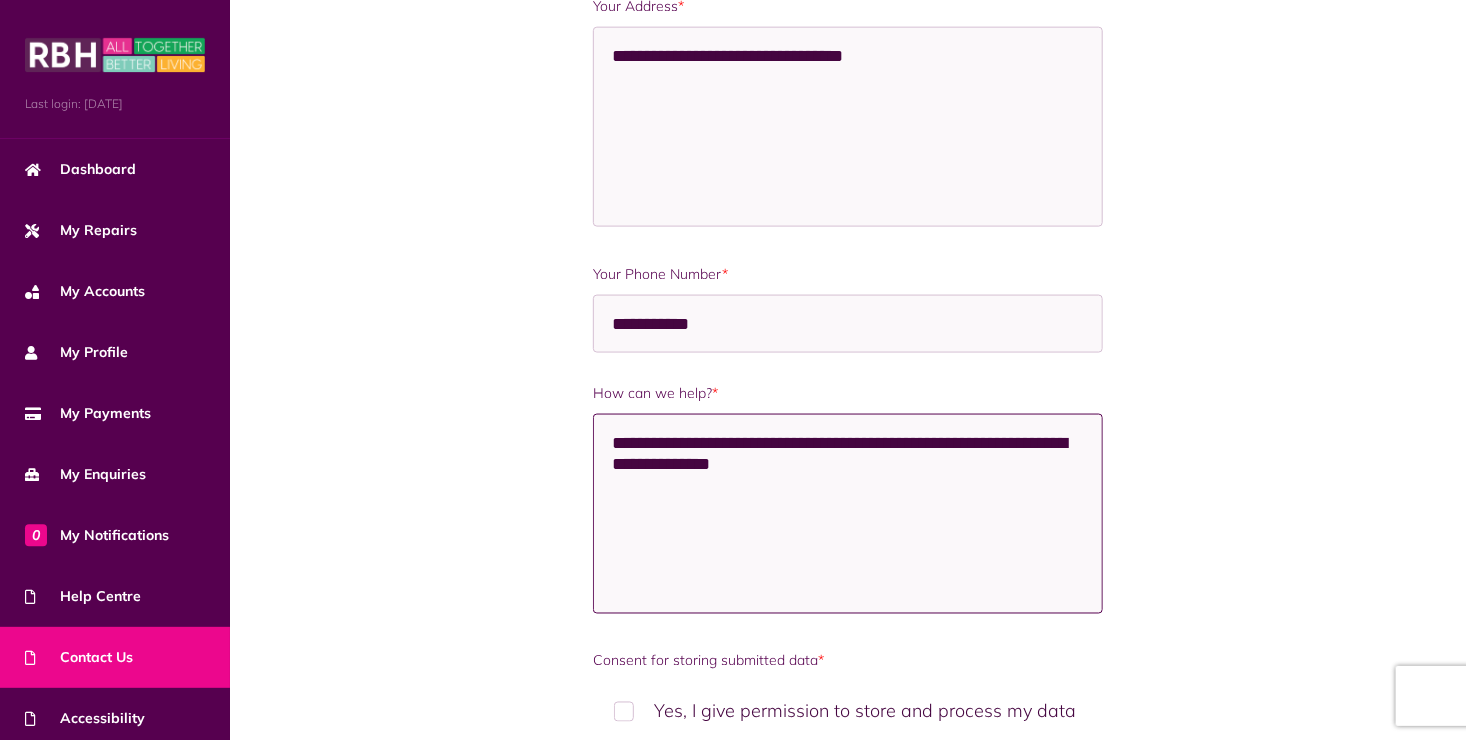 click on "**********" at bounding box center [848, 514] 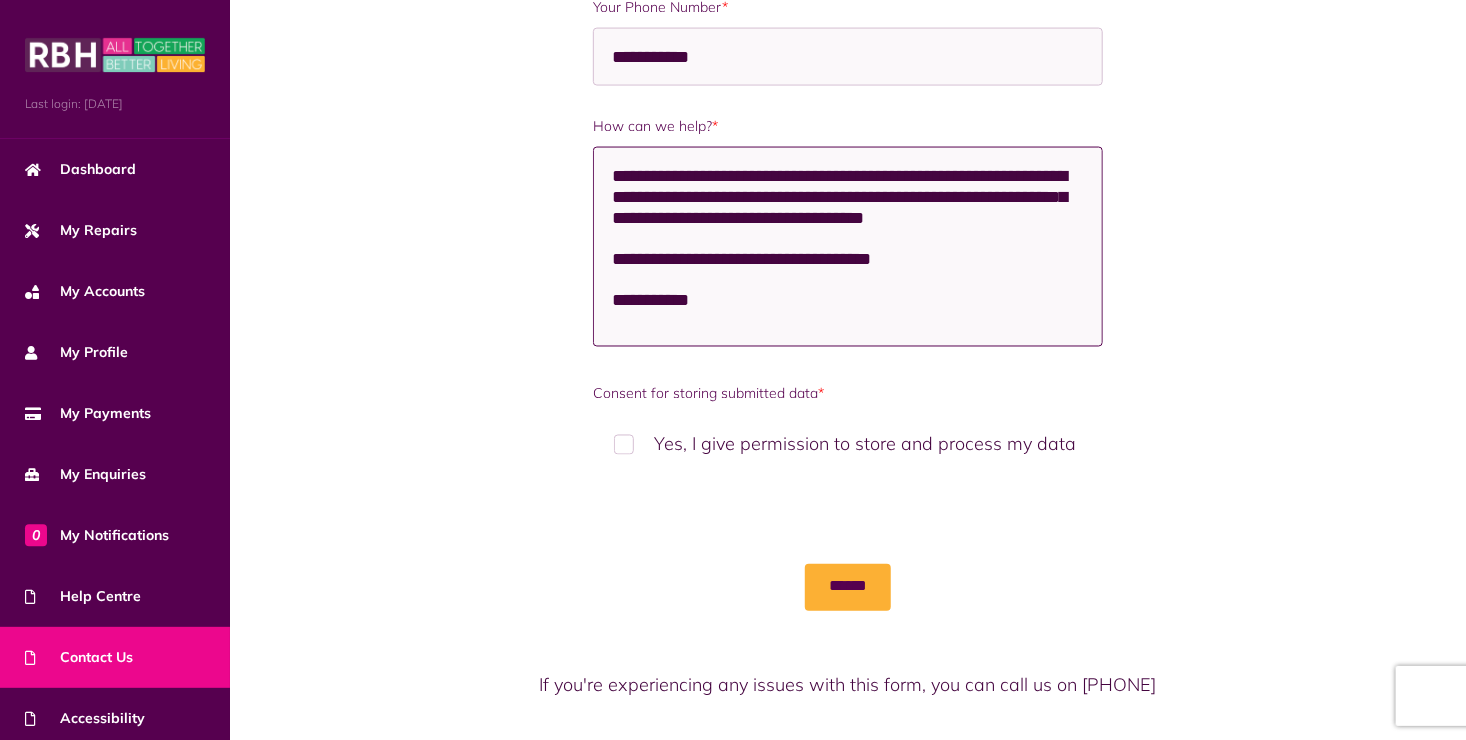 scroll, scrollTop: 1532, scrollLeft: 0, axis: vertical 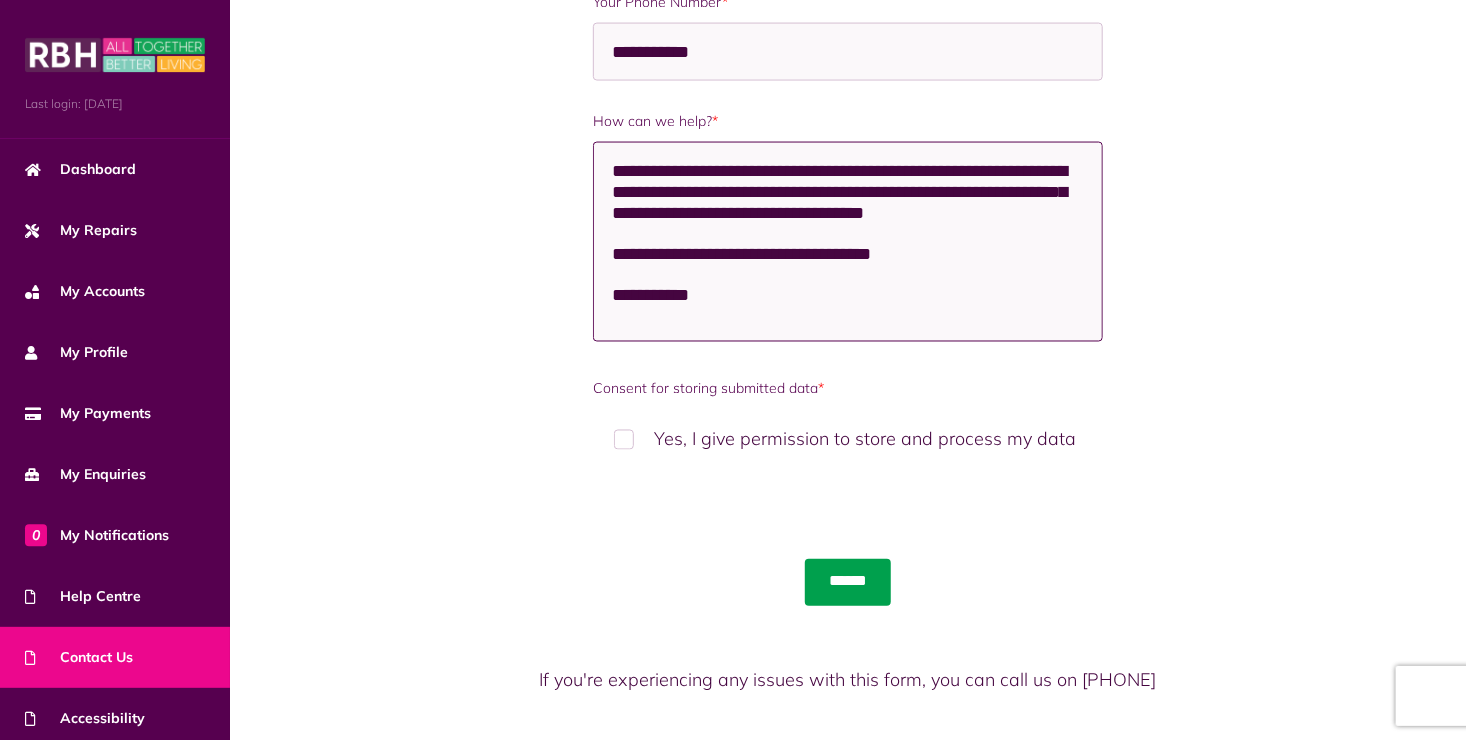 type on "**********" 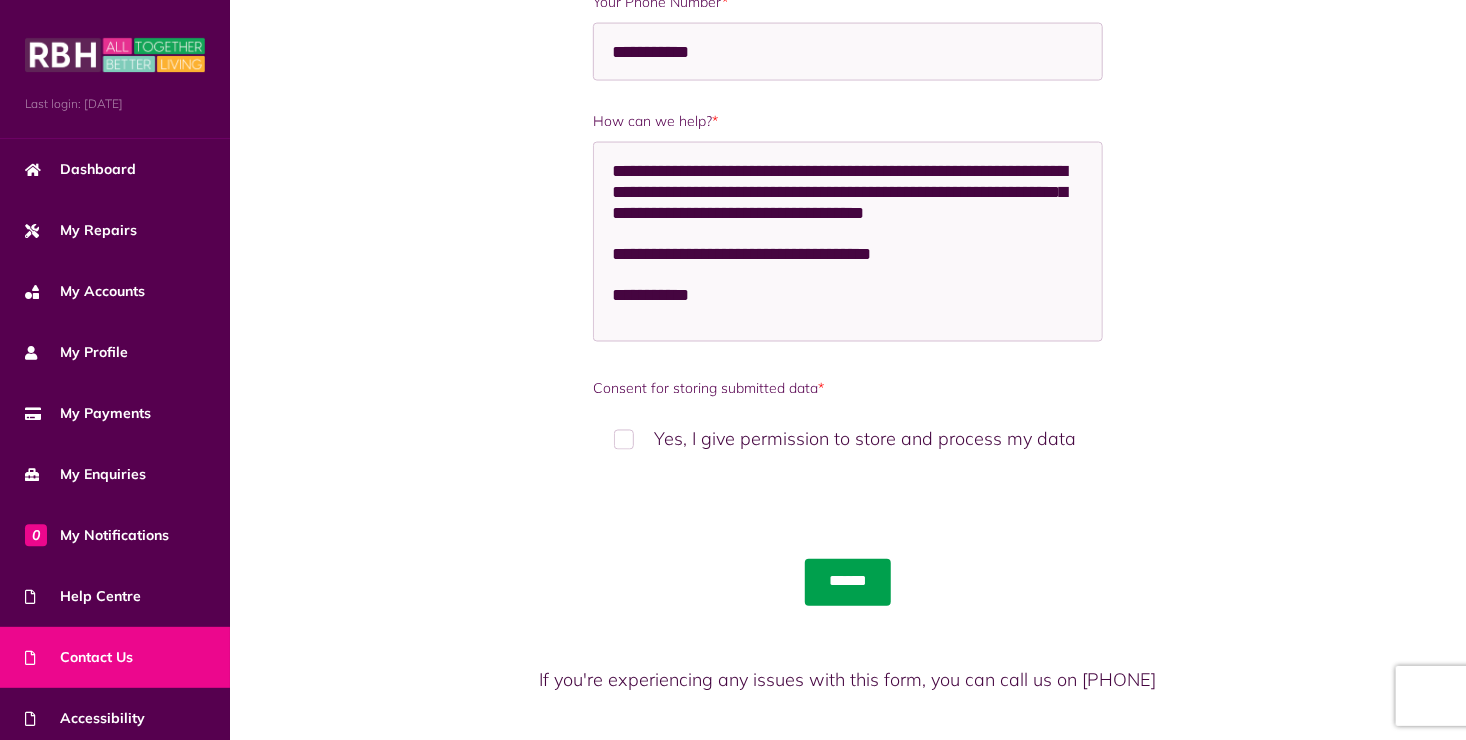 click on "******" at bounding box center [848, 582] 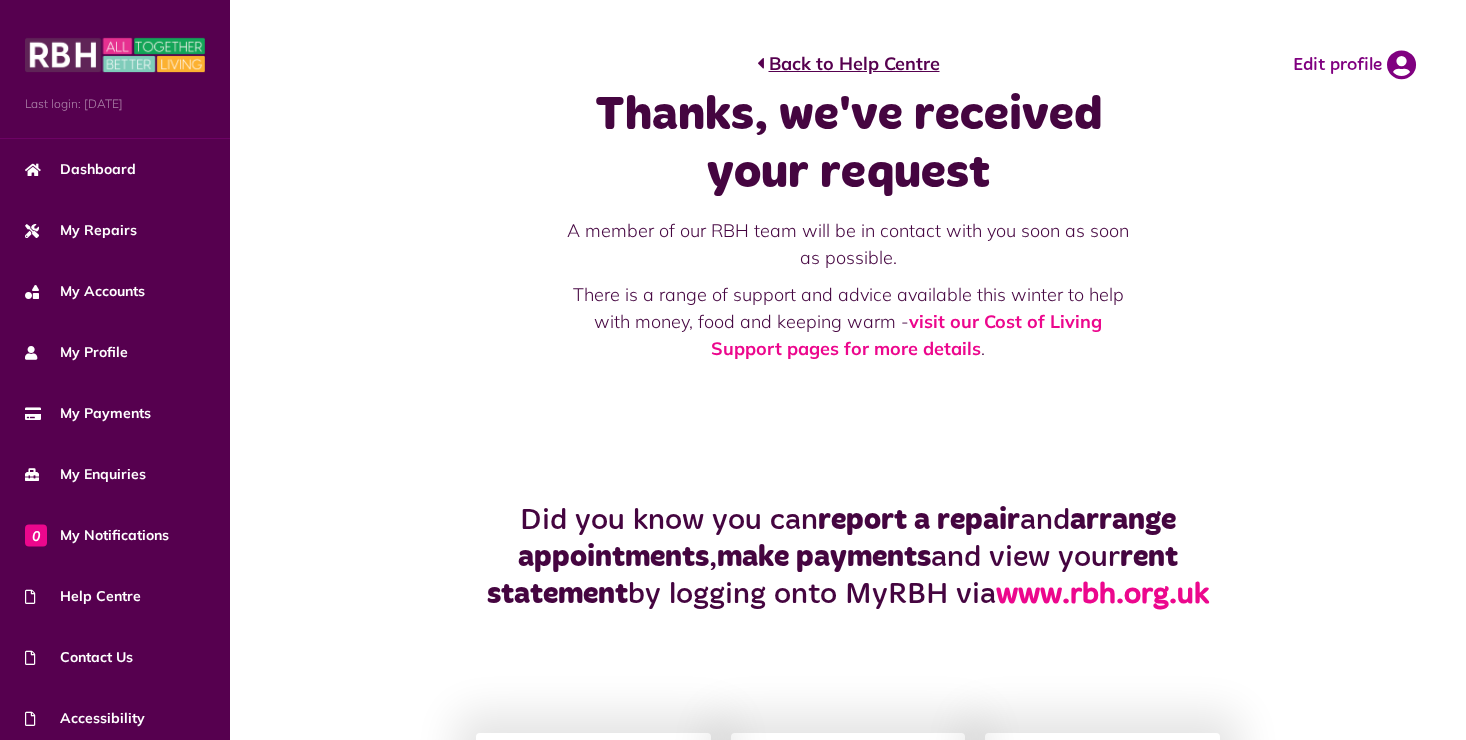 scroll, scrollTop: 0, scrollLeft: 0, axis: both 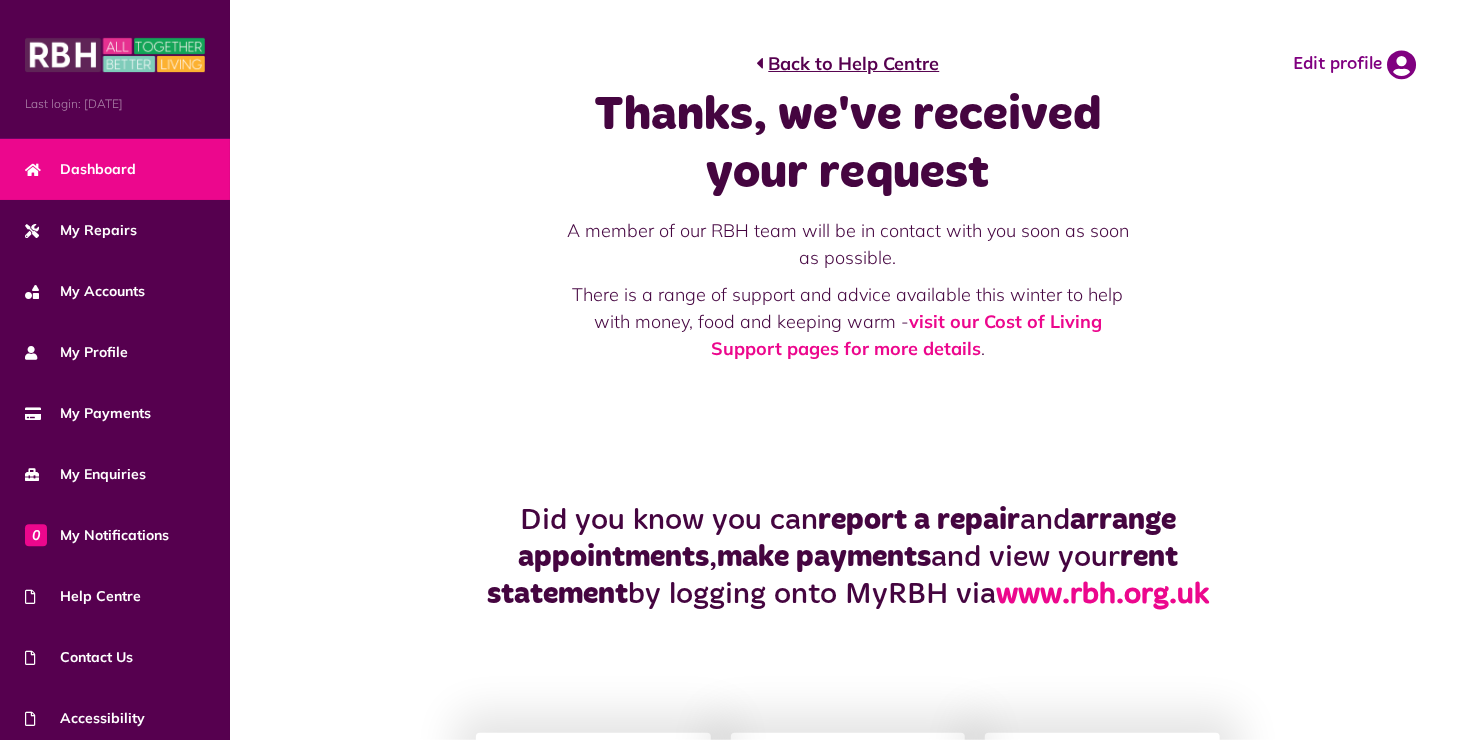 click on "Dashboard" at bounding box center [80, 169] 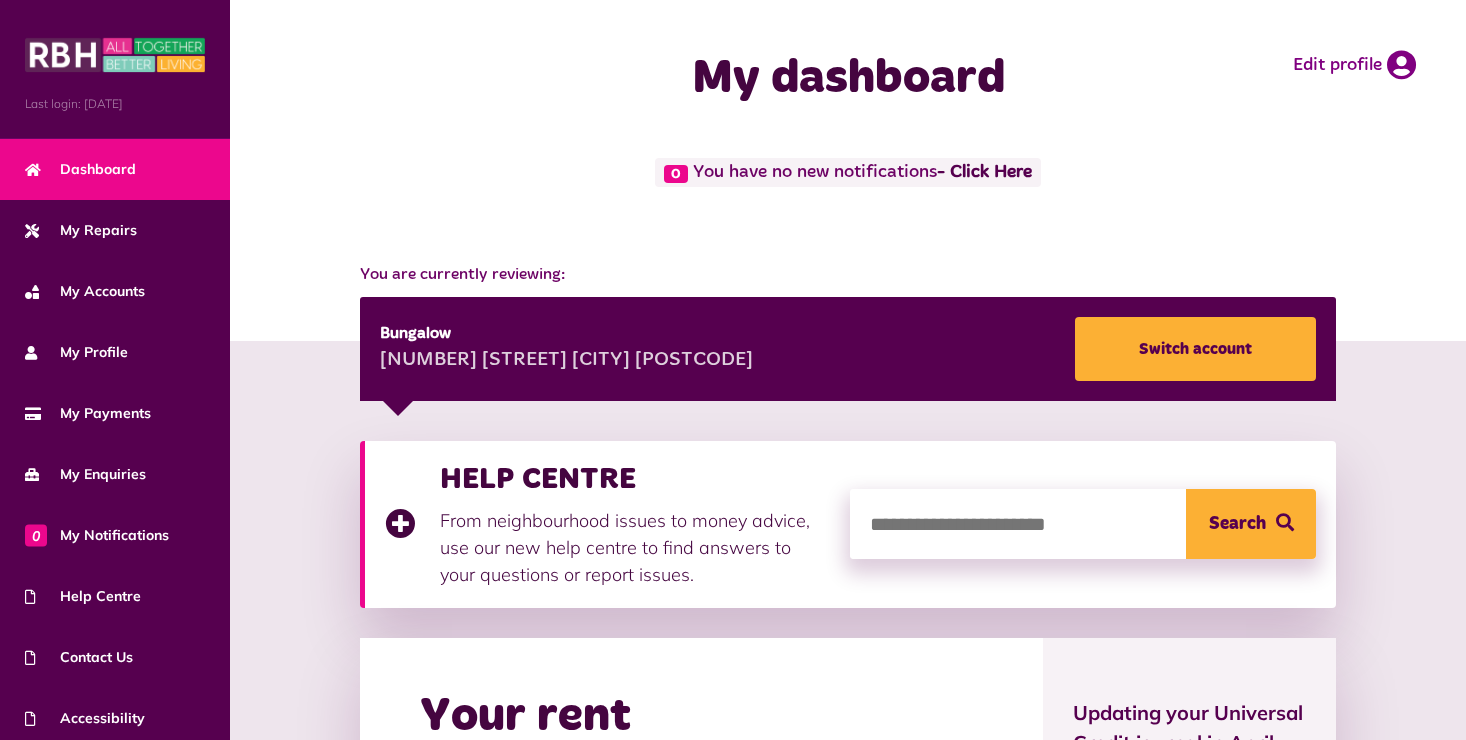 scroll, scrollTop: 0, scrollLeft: 0, axis: both 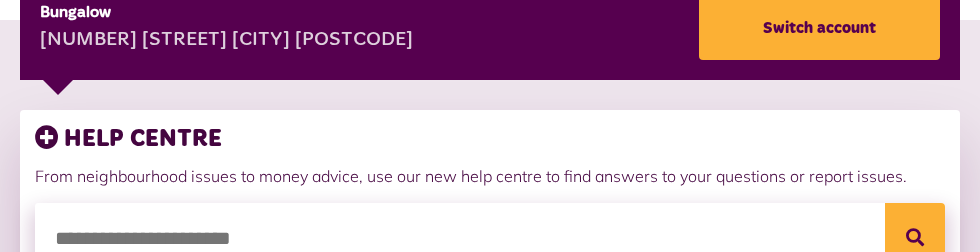 click at bounding box center [490, 238] 